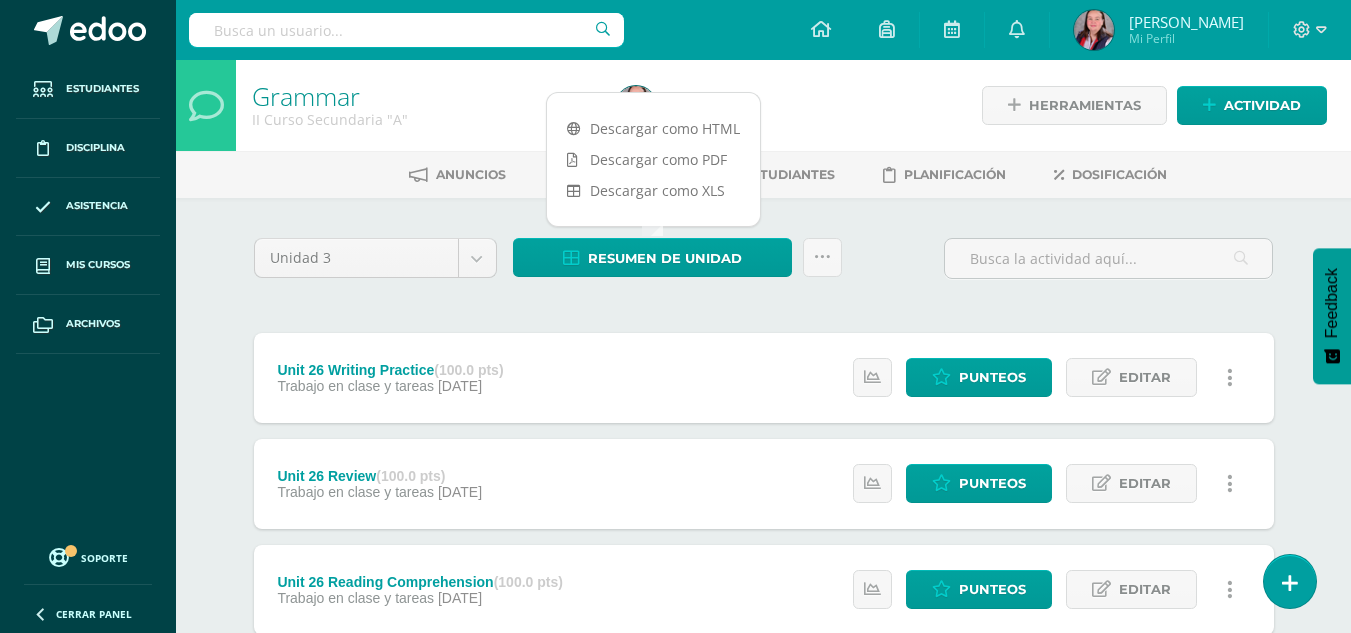 scroll, scrollTop: 0, scrollLeft: 0, axis: both 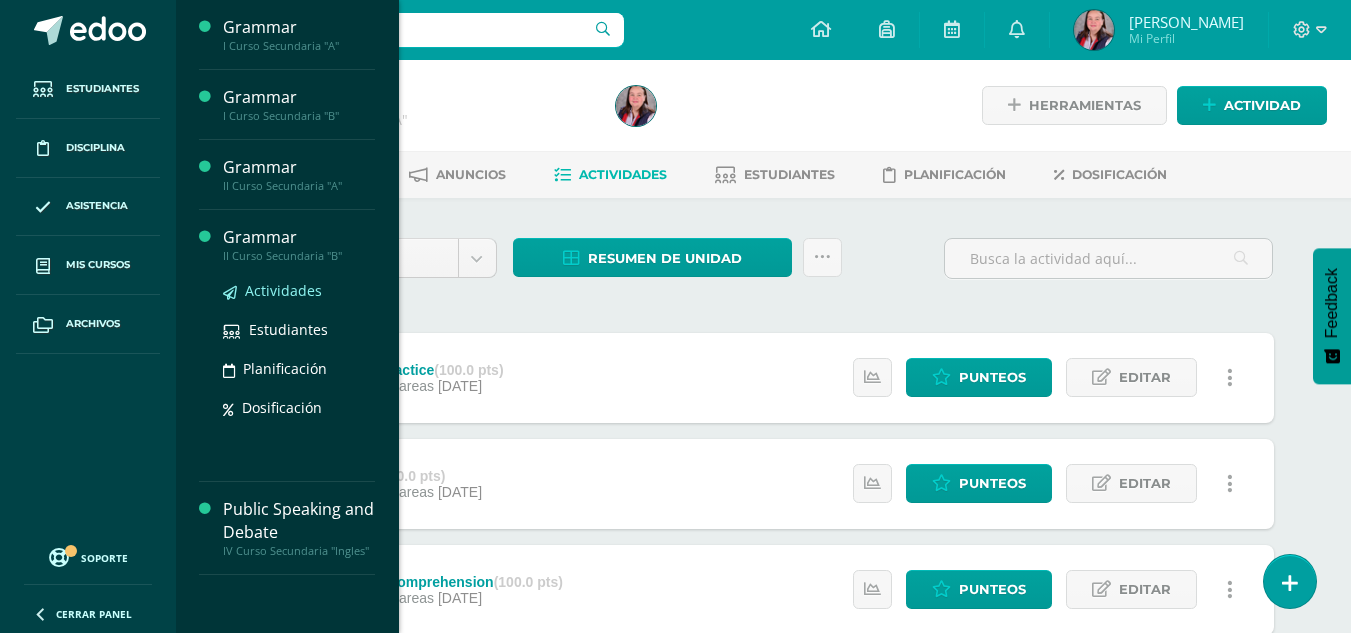 click on "Actividades" at bounding box center (283, 290) 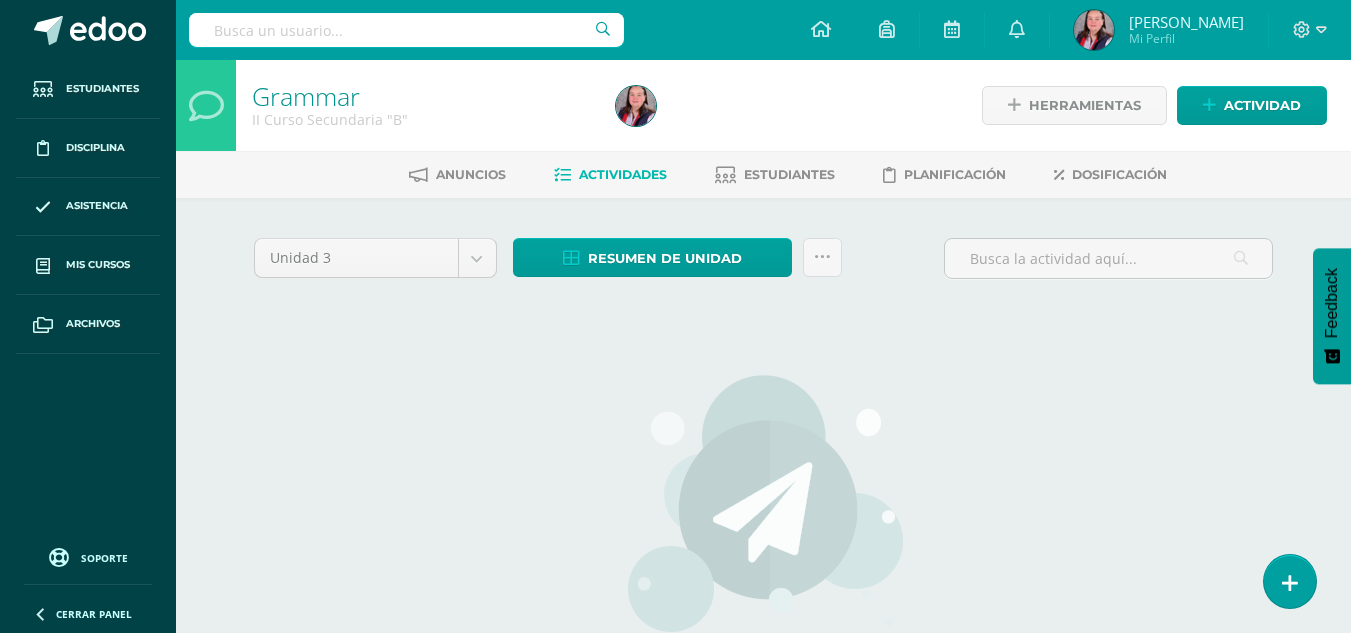 scroll, scrollTop: 0, scrollLeft: 0, axis: both 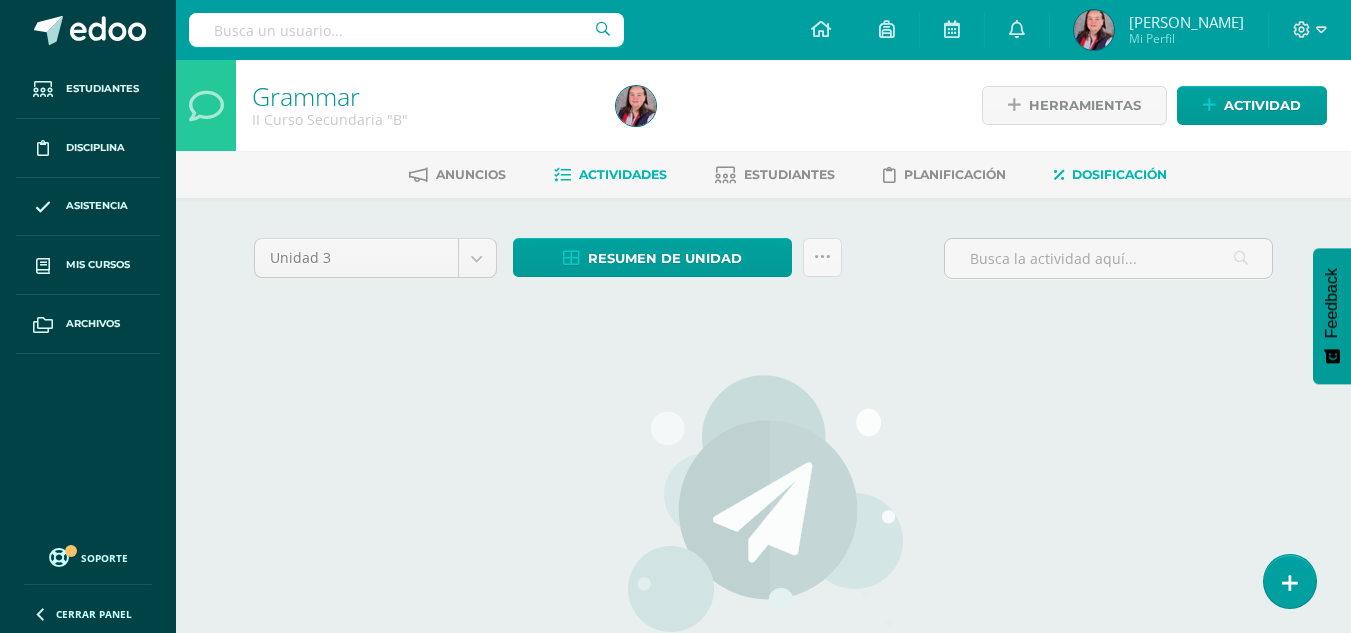 click on "Dosificación" at bounding box center (1119, 174) 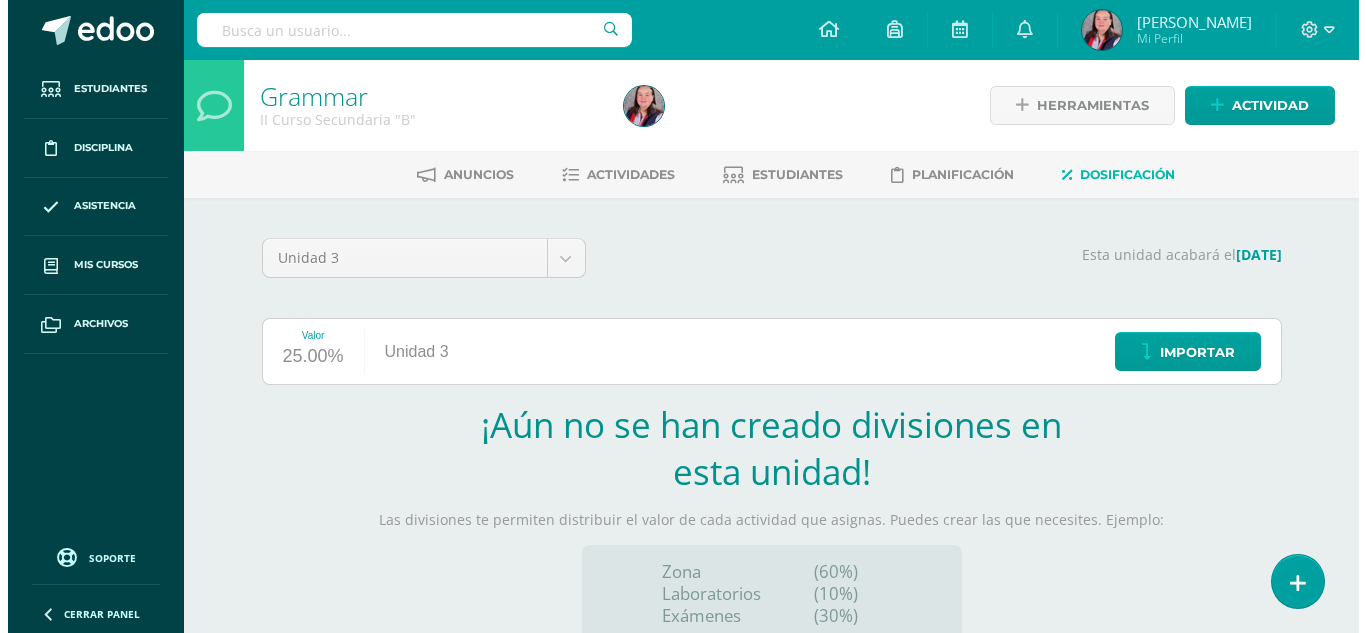 scroll, scrollTop: 0, scrollLeft: 0, axis: both 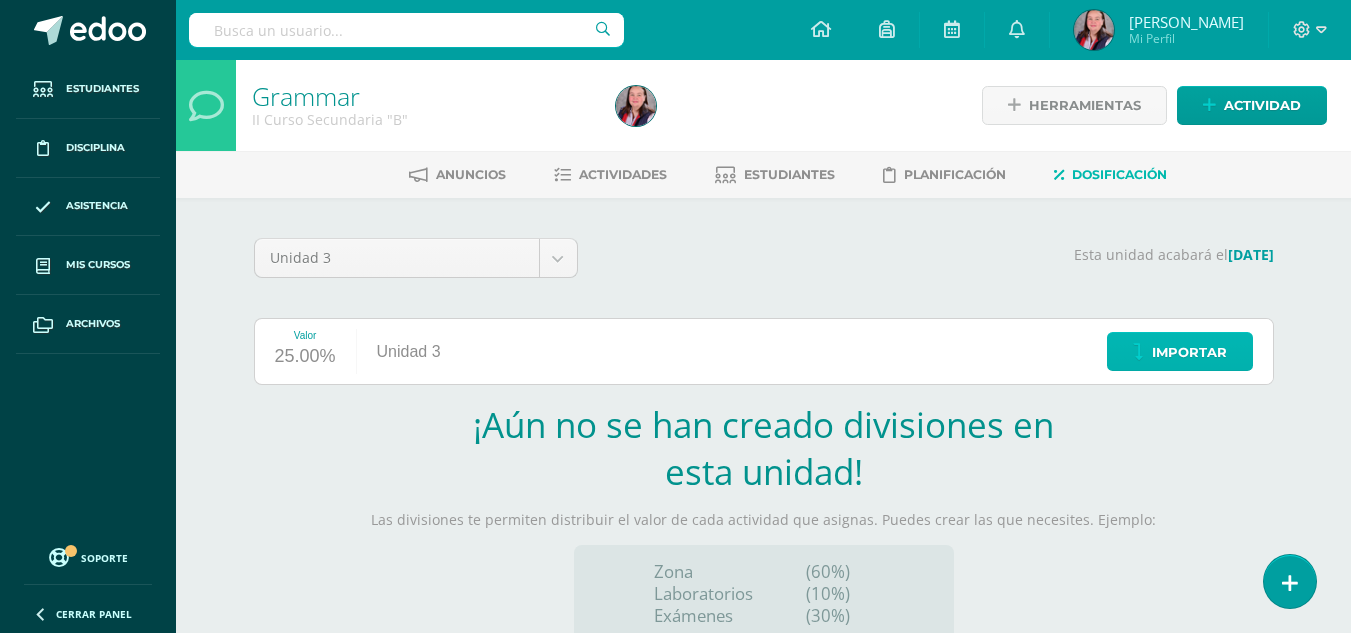 click on "Importar" at bounding box center [1189, 352] 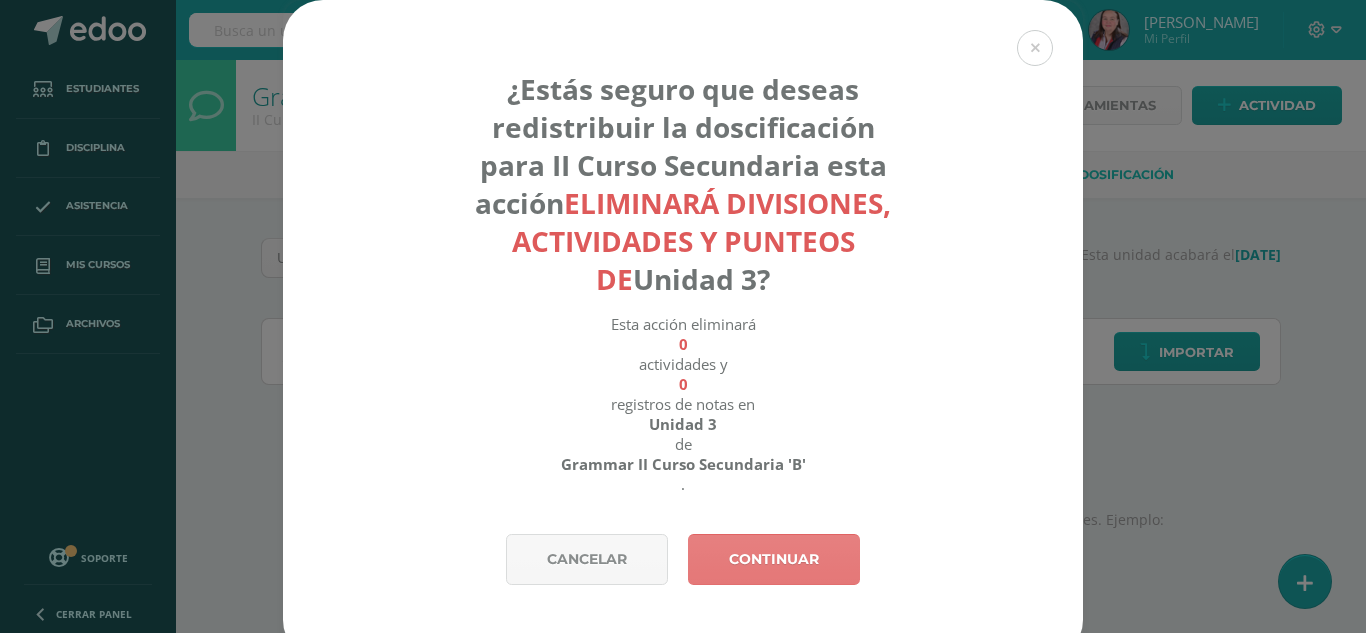 click on "Continuar" at bounding box center (774, 559) 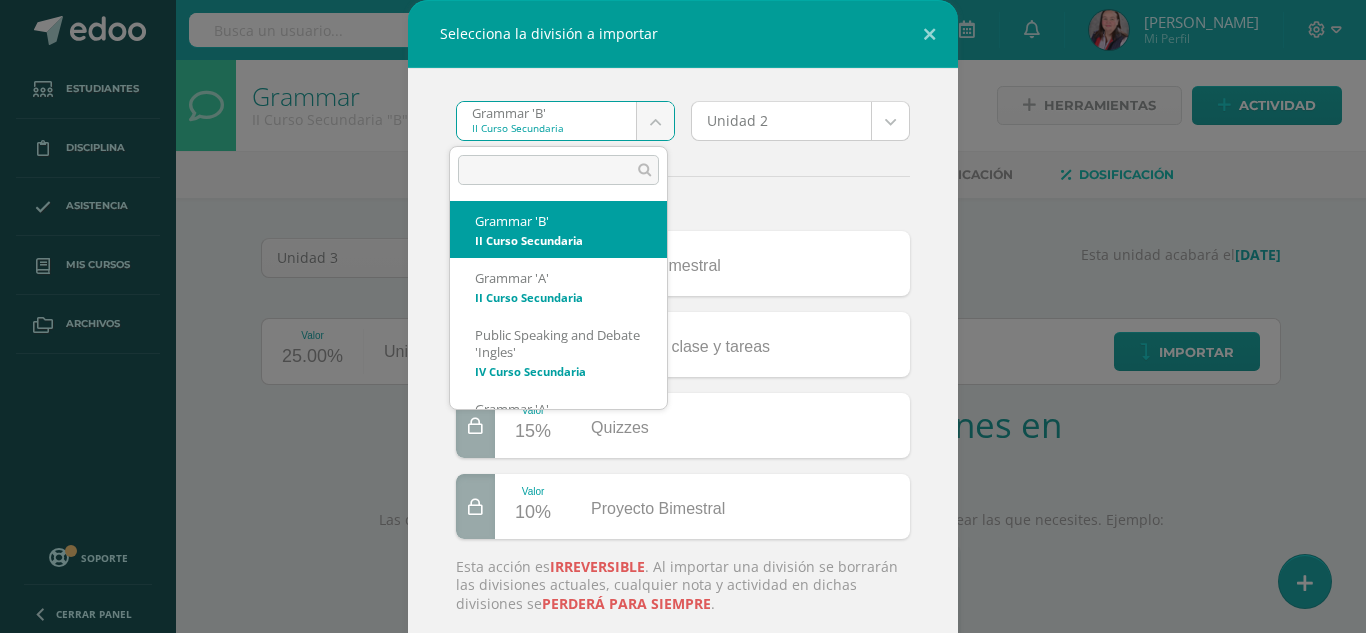 click on "Selecciona la división a importar
Grammar 'B' II Curso Secundaria     Grammar 'B' Grammar 'A' Public Speaking and Debate 'Ingles' Grammar 'A' Grammar 'B'     Unidad 2                             Unidad 2 Unidad 3 Unidad 4 Unidad 1
¿Importar actividades?
Valor 15% Examen Bimestral Valor 60% Trabajo en clase y tareas Valor 15% Quizzes Valor 10% Proyecto Bimestral
Esta acción es  irreversible . Al importar una división se borrarán las divisiones actuales, cualquier nota y actividad en dichas divisiones se  perderá para siempre .
Cancelar
Importar
Loading... Estudiantes Disciplina Asistencia Mis cursos Archivos Soporte
Centro de ayuda
Últimas actualizaciones
10+ Cerrar panel Actividades Avisos" at bounding box center (683, 423) 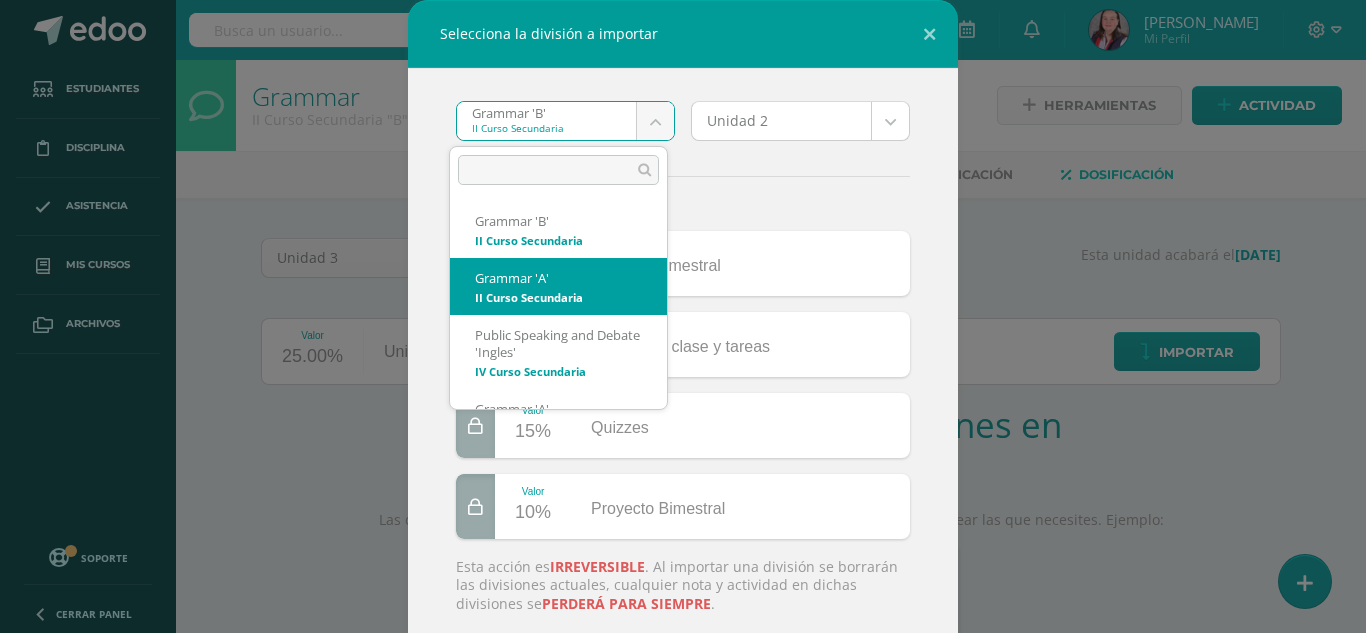 select on "4887" 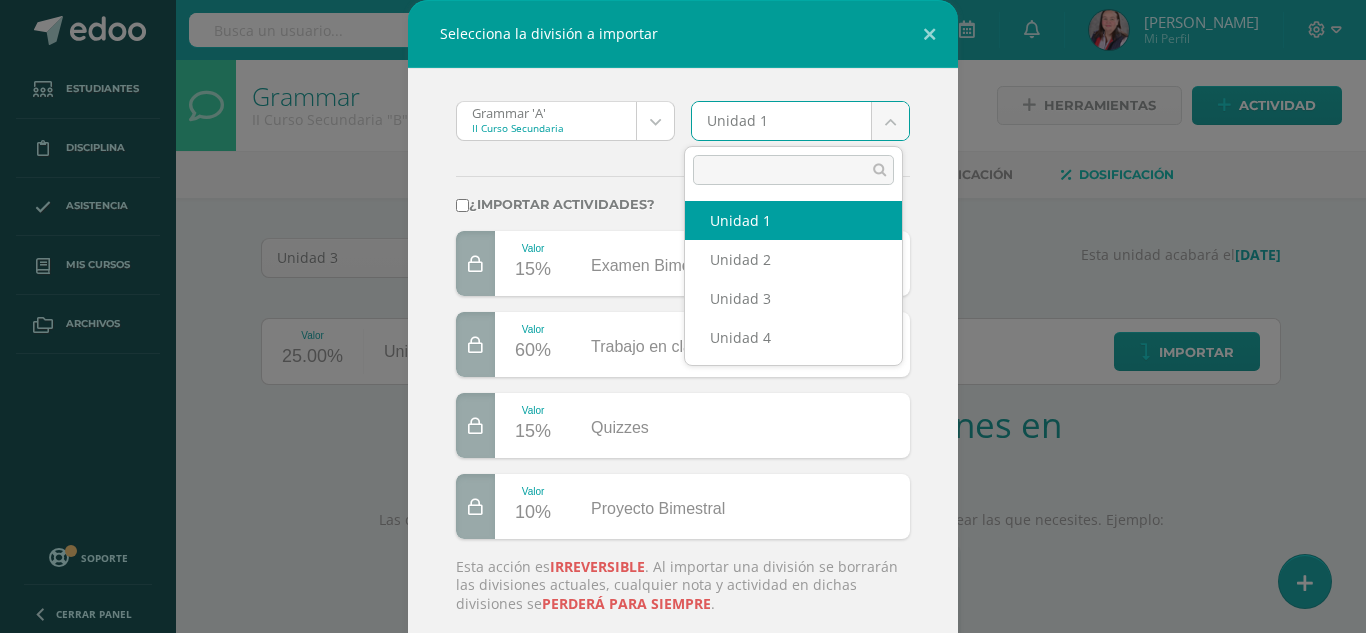 click on "Selecciona la división a importar
Grammar 'A' II Curso Secundaria     Grammar 'B' Grammar 'A' Public Speaking and Debate 'Ingles' Grammar 'A' Grammar 'B'     Unidad 1     Unidad 1 Unidad 2 Unidad 3 Unidad 4
¿Importar actividades?
Valor 15% Examen Bimestral Valor 60% Trabajo en clase y tareas Valor 15% Quizzes Valor 10% Proyecto Bimestral
Esta acción es  irreversible . Al importar una división se borrarán las divisiones actuales, cualquier nota y actividad en dichas divisiones se  perderá para siempre .
Cancelar
Importar
Loading... Estudiantes Disciplina Asistencia Mis cursos Archivos Soporte
Centro de ayuda
Últimas actualizaciones
10+ Cerrar panel Actividades Estudiantes Planificación" at bounding box center (683, 423) 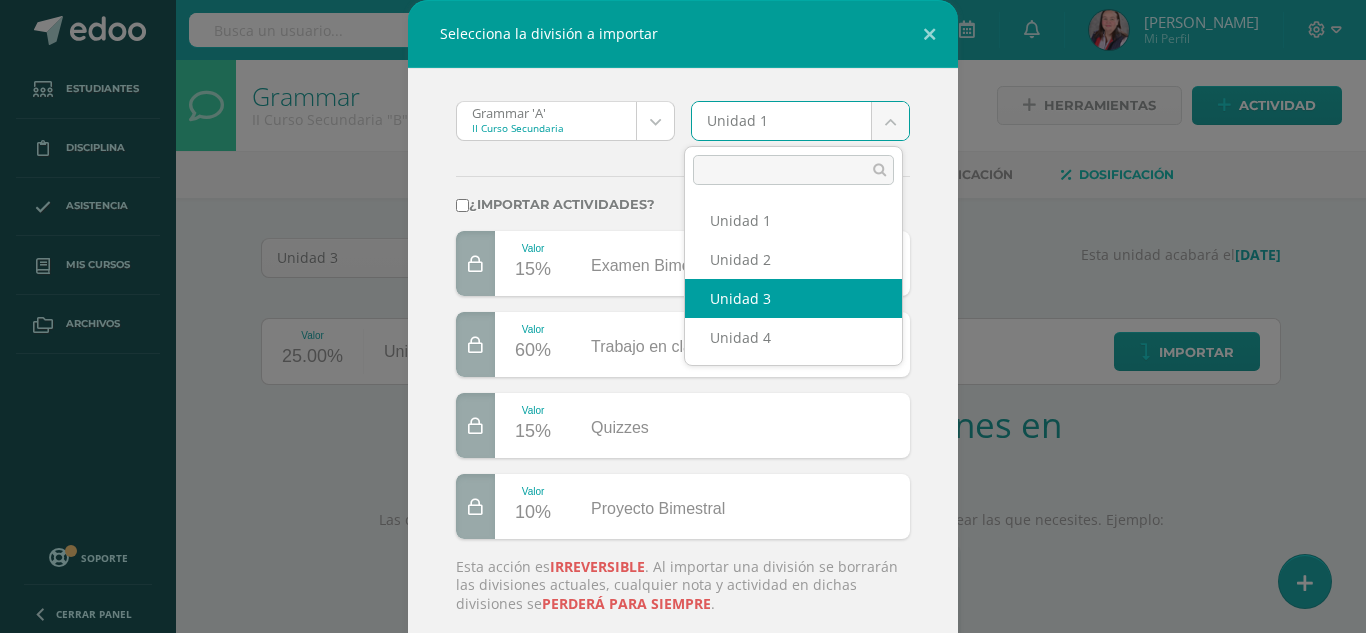 select on "208411" 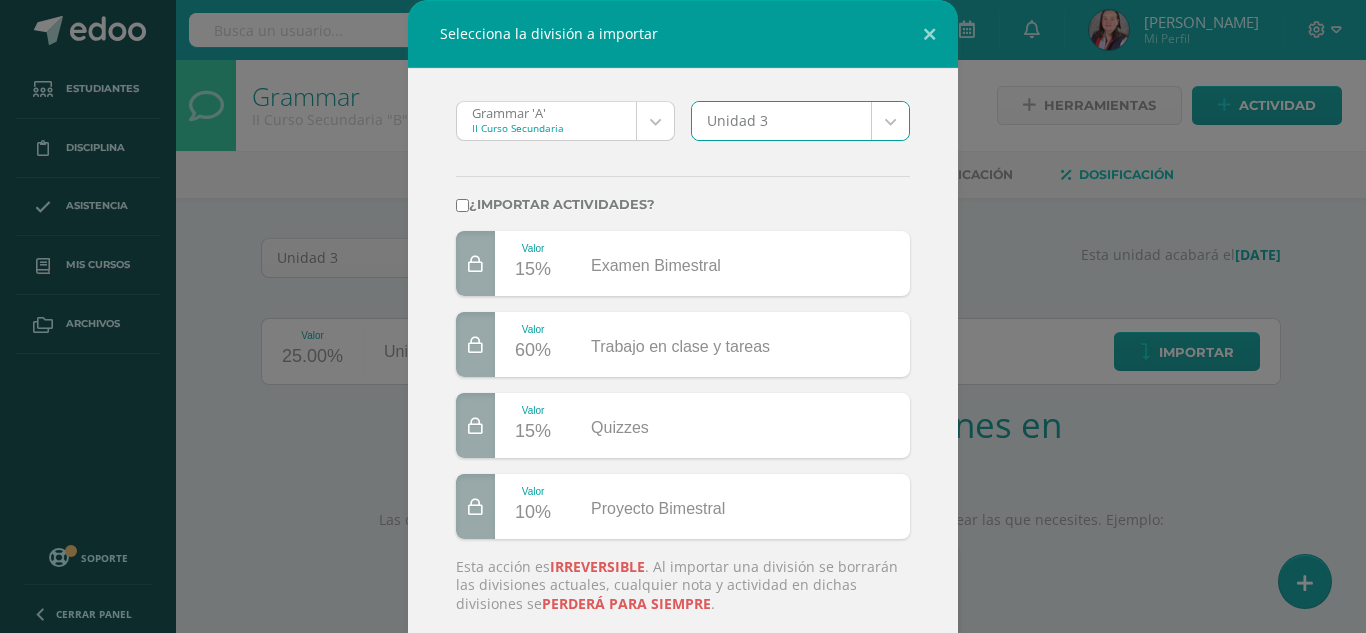 click on "¿Importar actividades?" at bounding box center [462, 205] 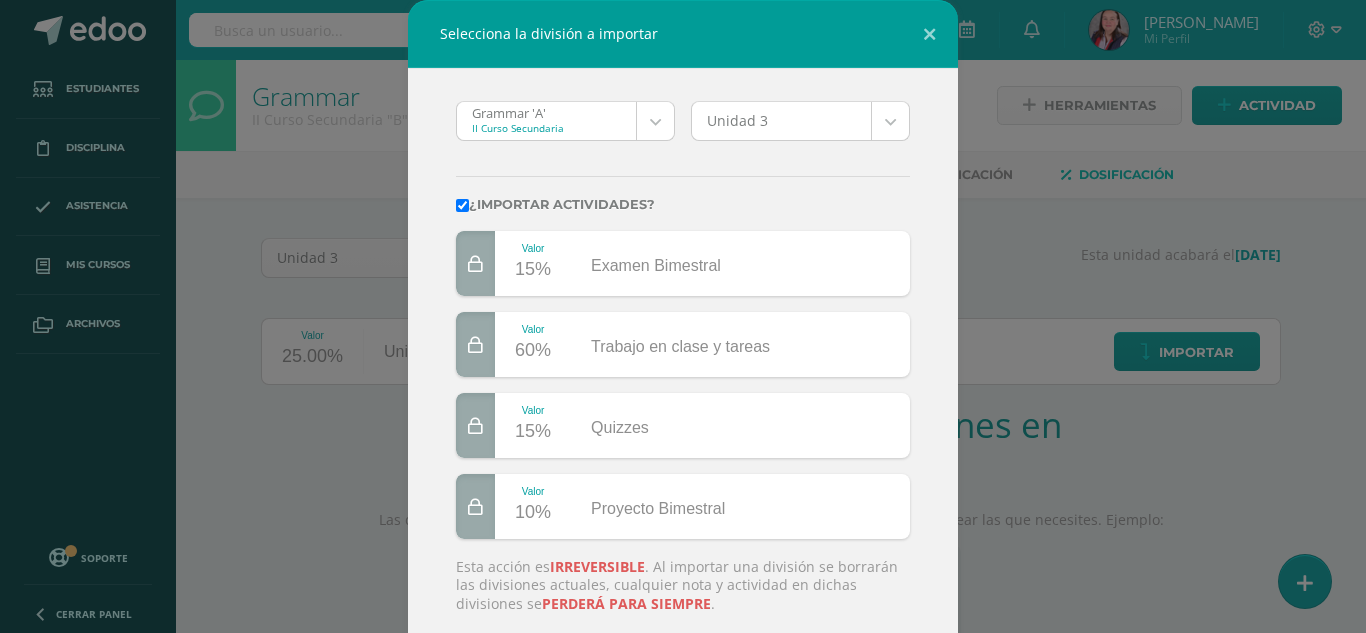 scroll, scrollTop: 134, scrollLeft: 0, axis: vertical 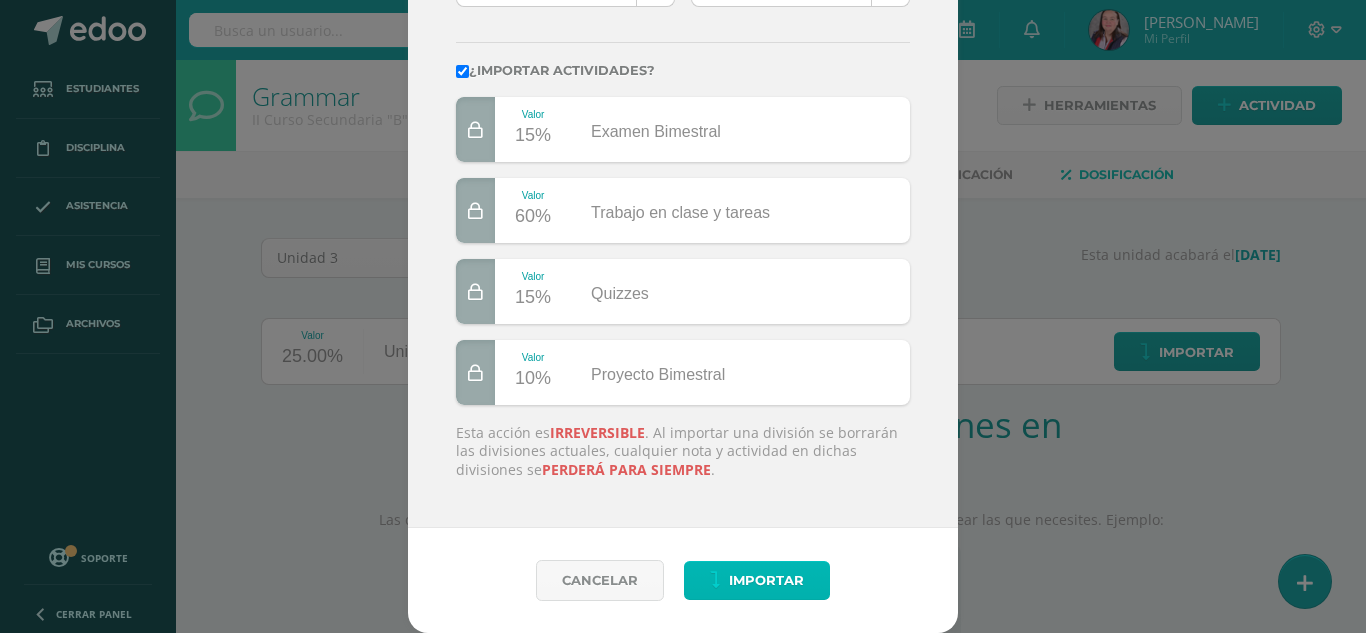 click on "Importar" at bounding box center [766, 580] 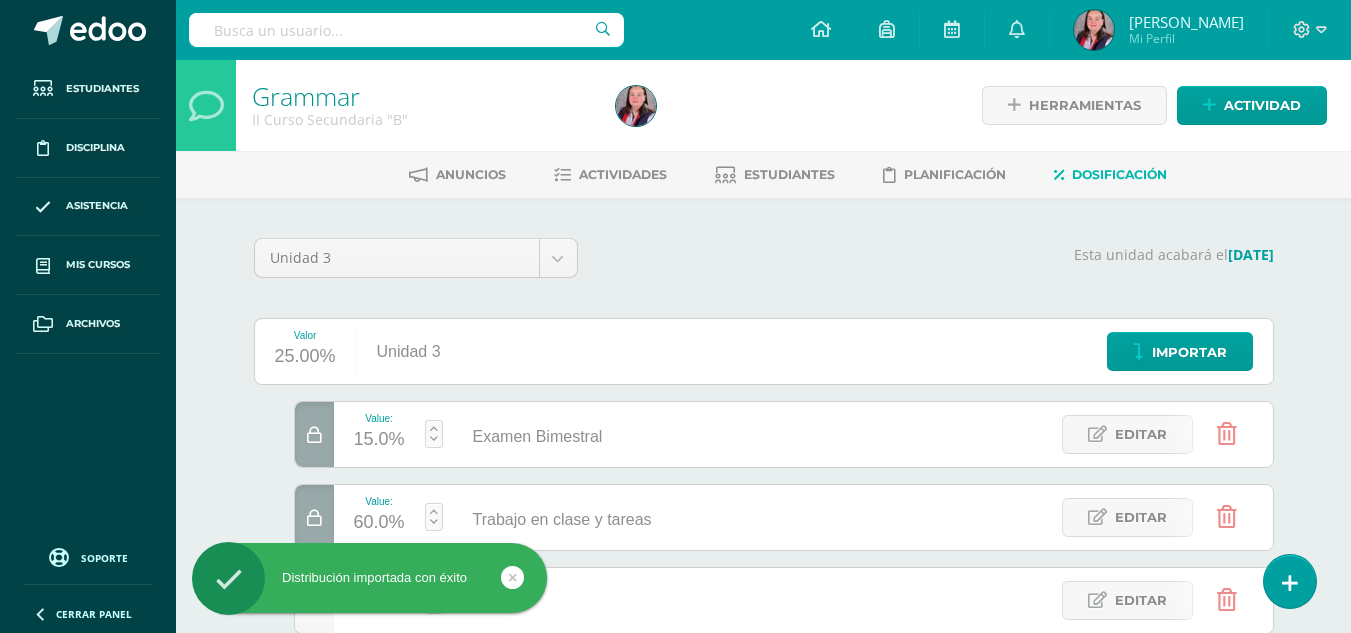 scroll, scrollTop: 0, scrollLeft: 0, axis: both 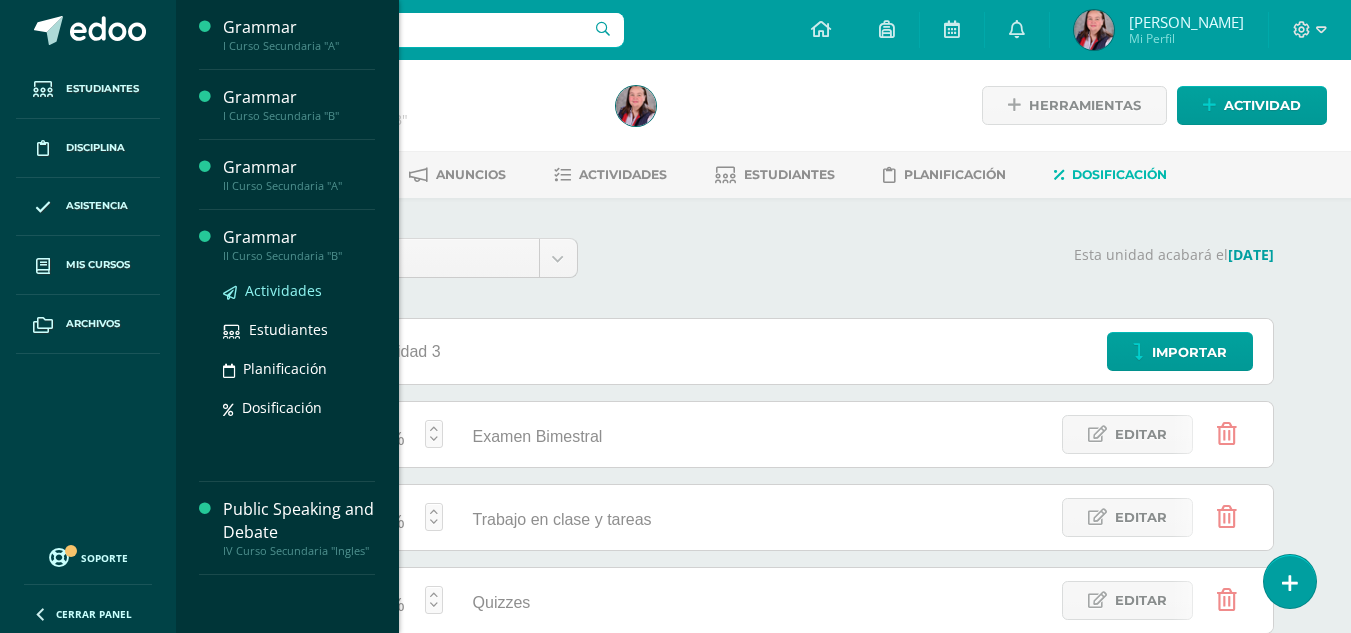 click on "Actividades" at bounding box center (283, 290) 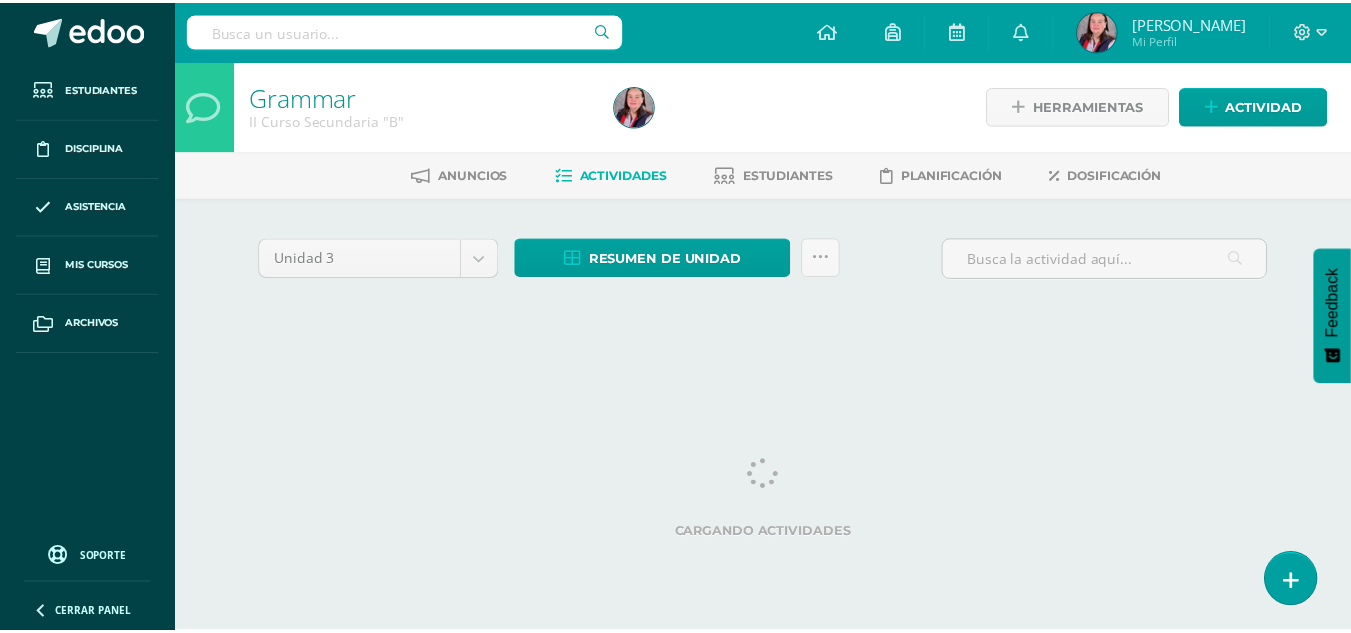 scroll, scrollTop: 0, scrollLeft: 0, axis: both 